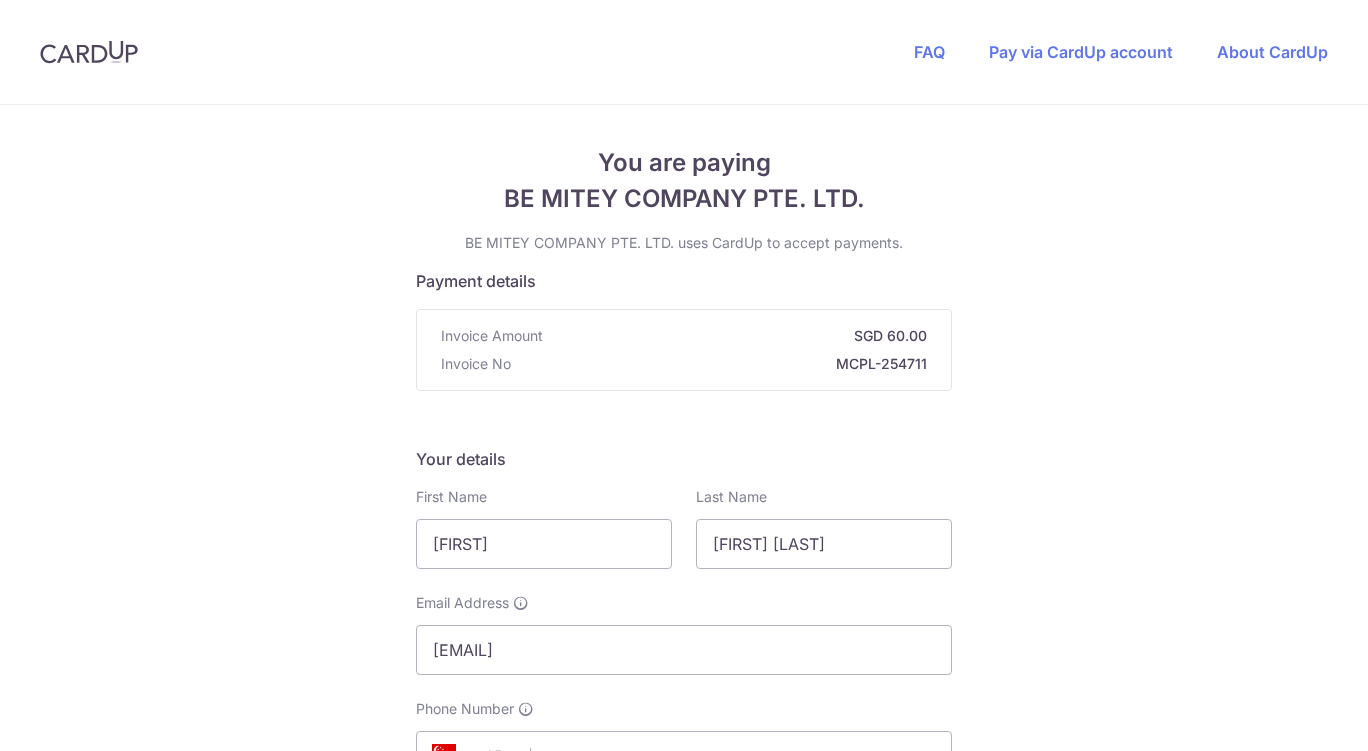 scroll, scrollTop: 0, scrollLeft: 0, axis: both 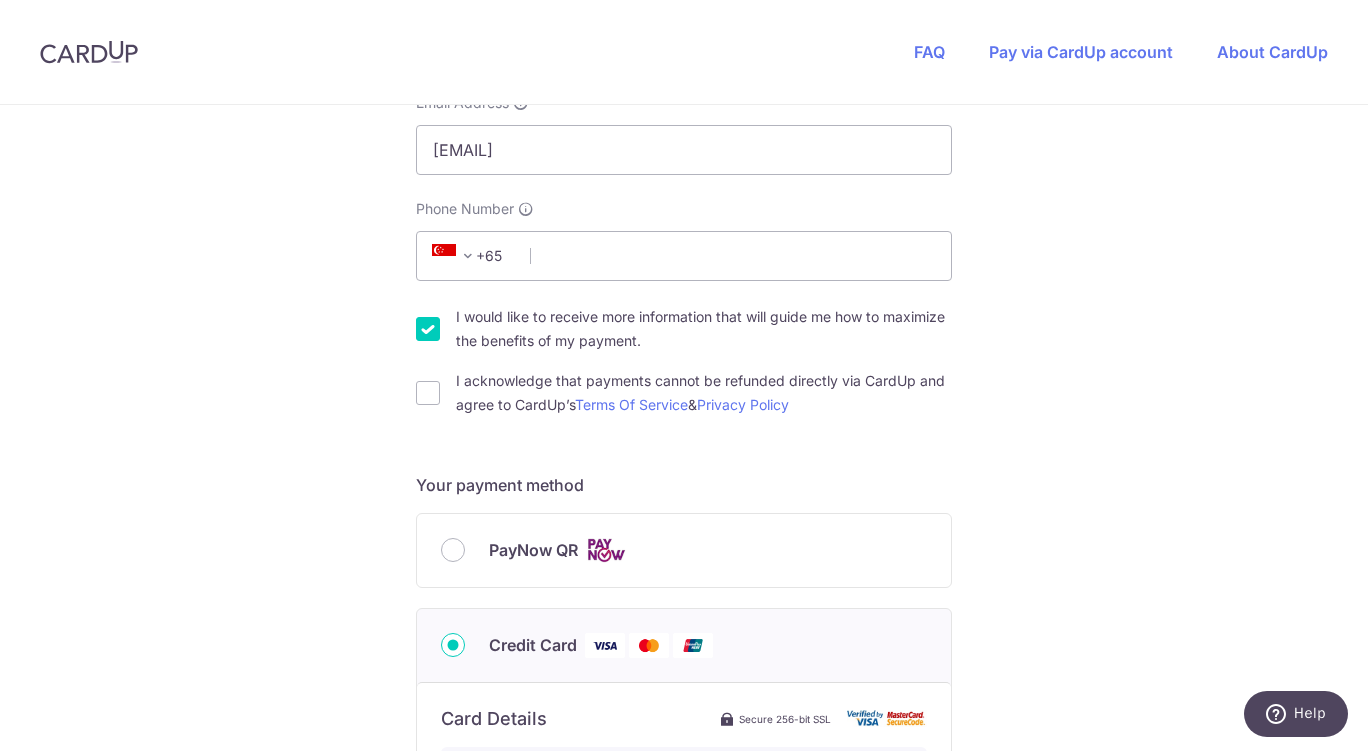 click on "PayNow QR" at bounding box center (453, 550) 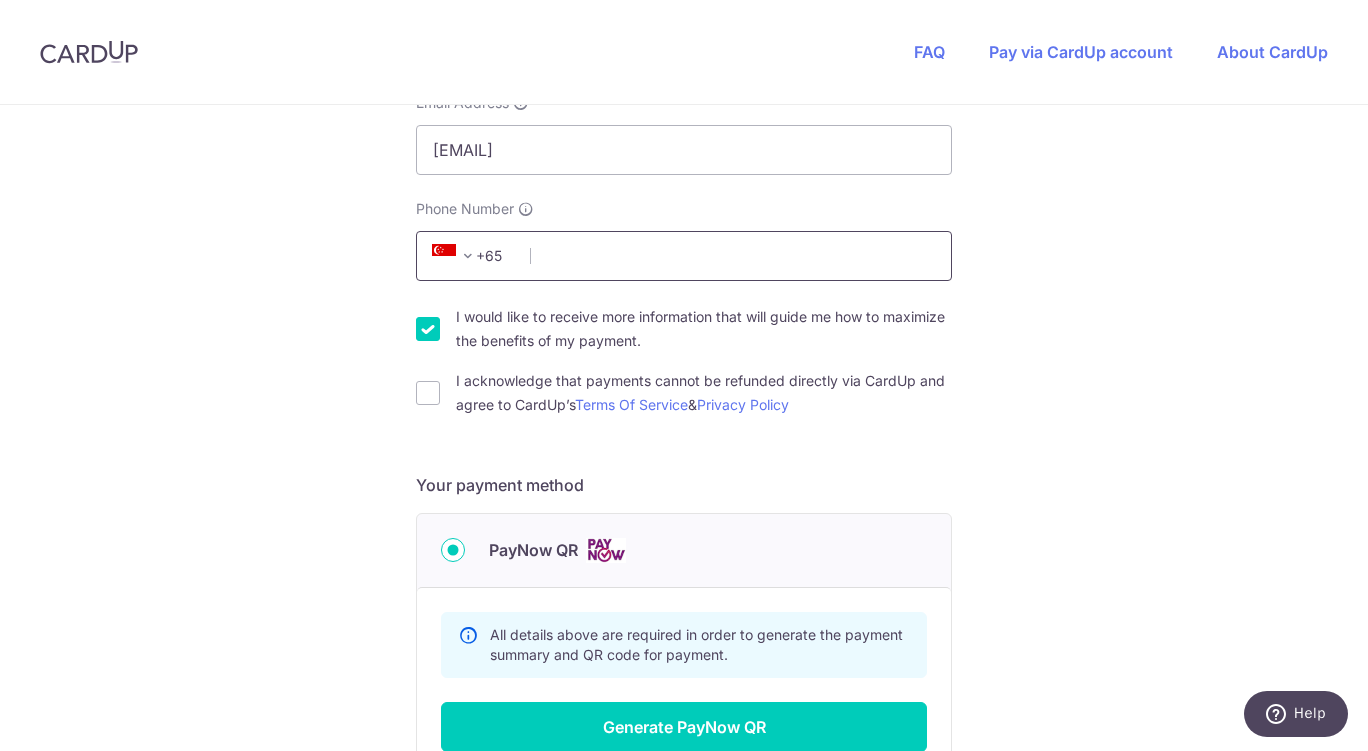 drag, startPoint x: 599, startPoint y: 266, endPoint x: 750, endPoint y: 295, distance: 153.75955 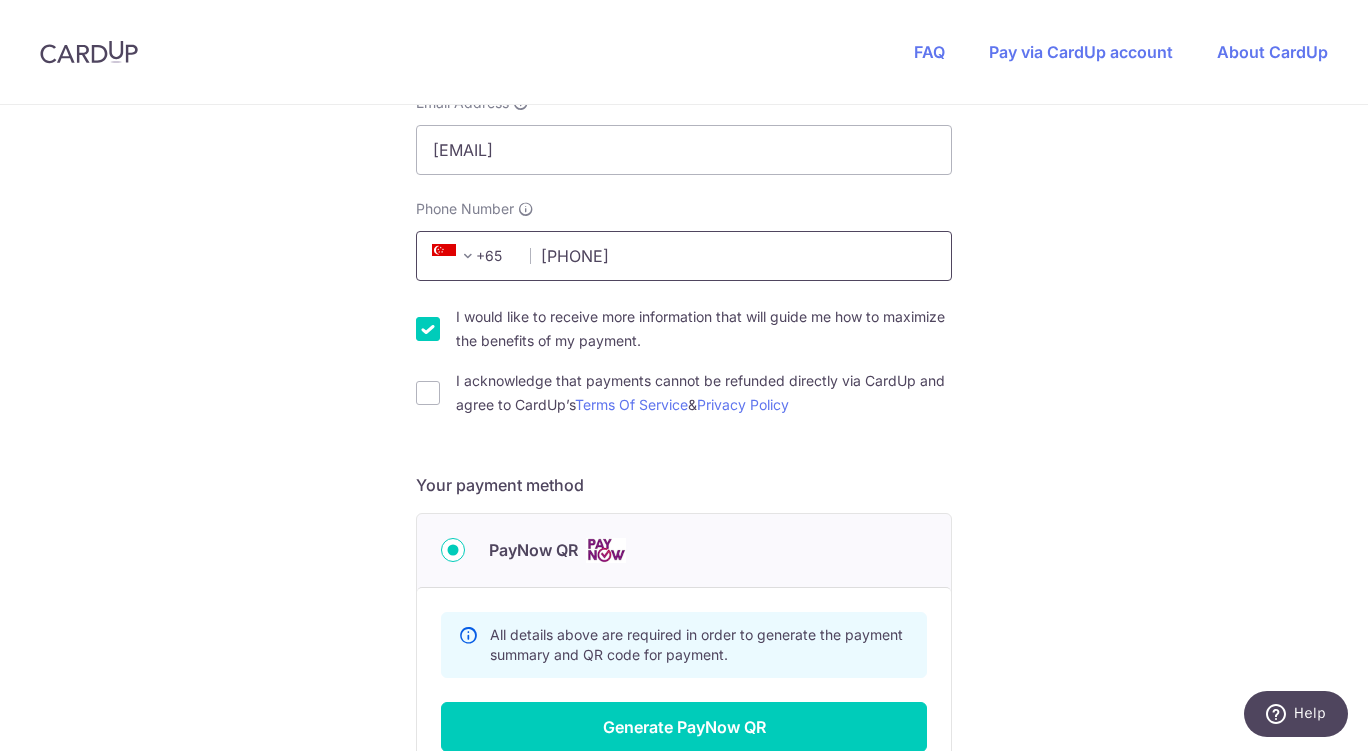 type on "[PHONE]" 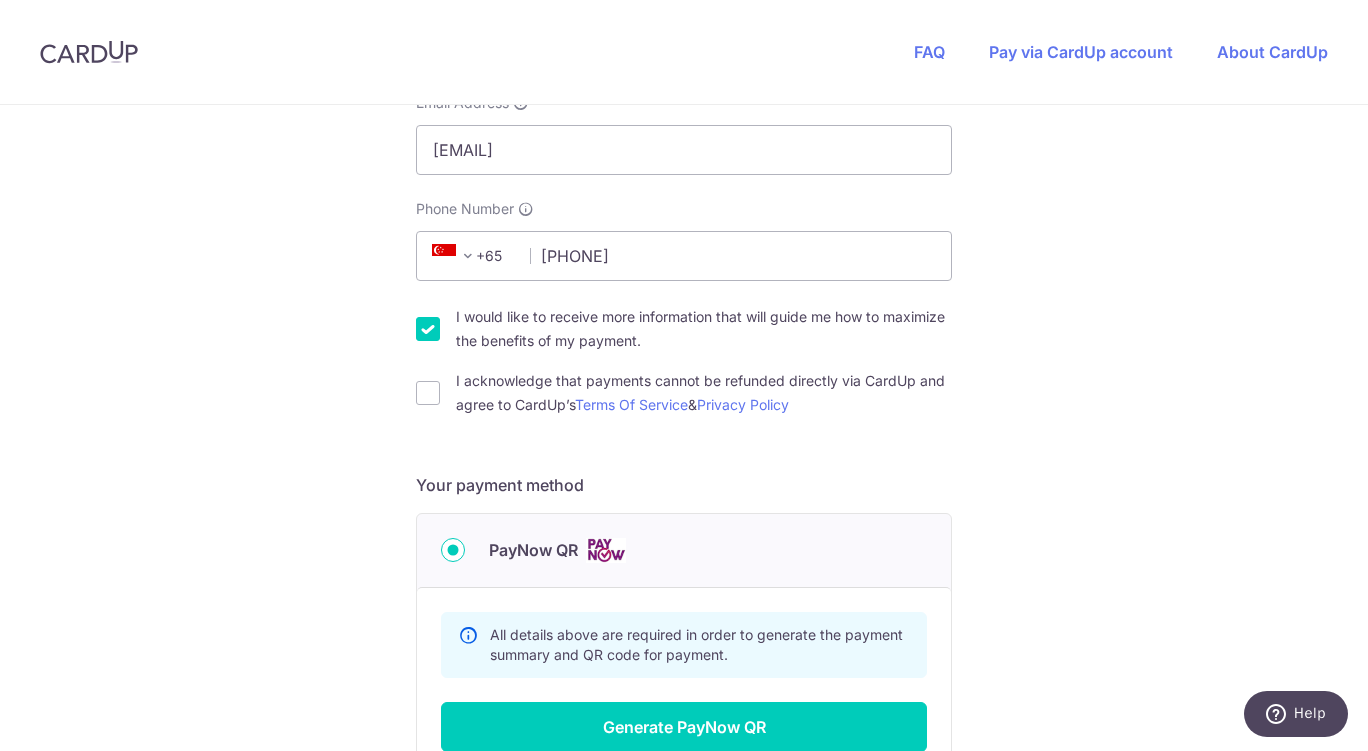 click on "You are paying
BE MITEY COMPANY PTE. LTD.
BE MITEY COMPANY PTE. LTD. uses CardUp to accept payments.
Payment details
Invoice Amount
SGD 60.00
Invoice No
MCPL-254711
Your details
First Name
[FIRST]
Last Name
[LAST]
Email Address
[EMAIL]
Phone Number
[PHONE]
[PHONE]
[PHONE]" at bounding box center [684, 335] 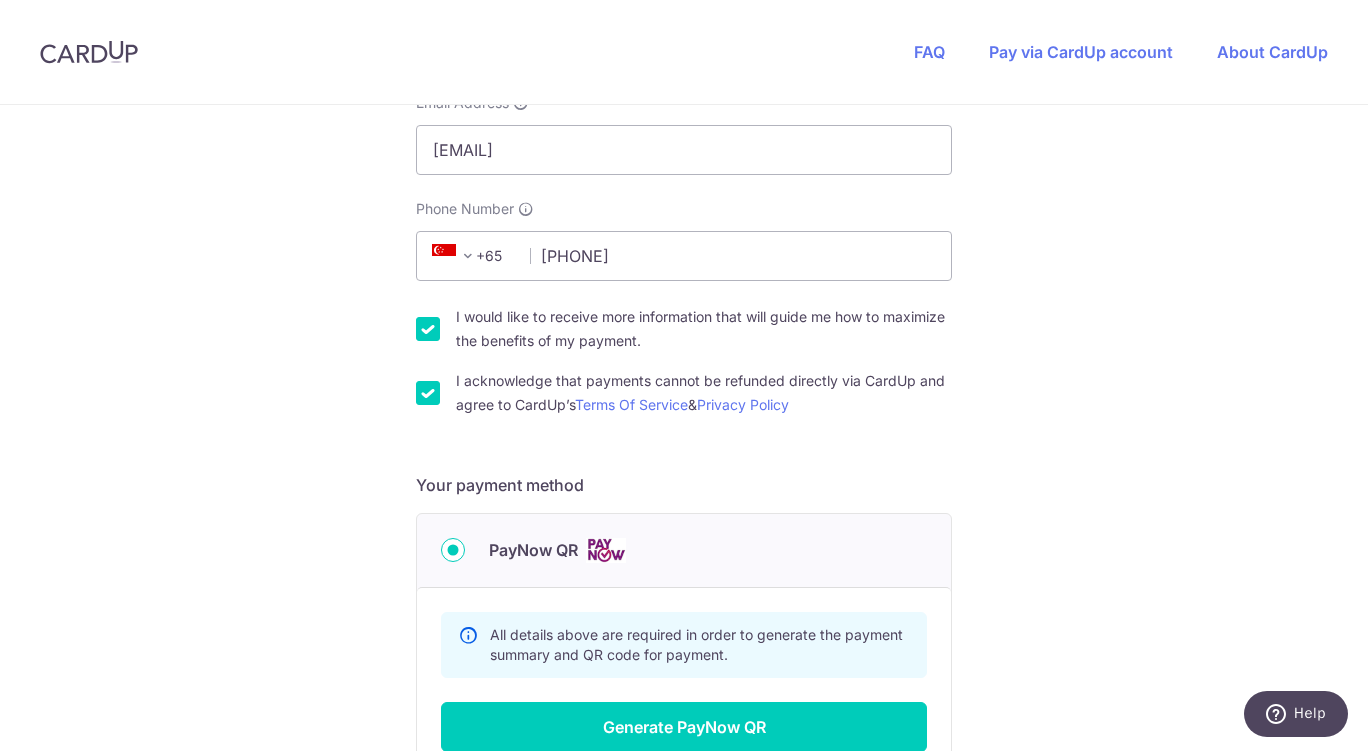 click on "You are paying
BE MITEY COMPANY PTE. LTD.
BE MITEY COMPANY PTE. LTD. uses CardUp to accept payments.
Payment details
Invoice Amount
SGD 60.00
Invoice No
MCPL-254711
Your details
First Name
[FIRST]
Last Name
[LAST]
Email Address
[EMAIL]
Phone Number
[PHONE]
[PHONE]
[PHONE]" at bounding box center (684, 335) 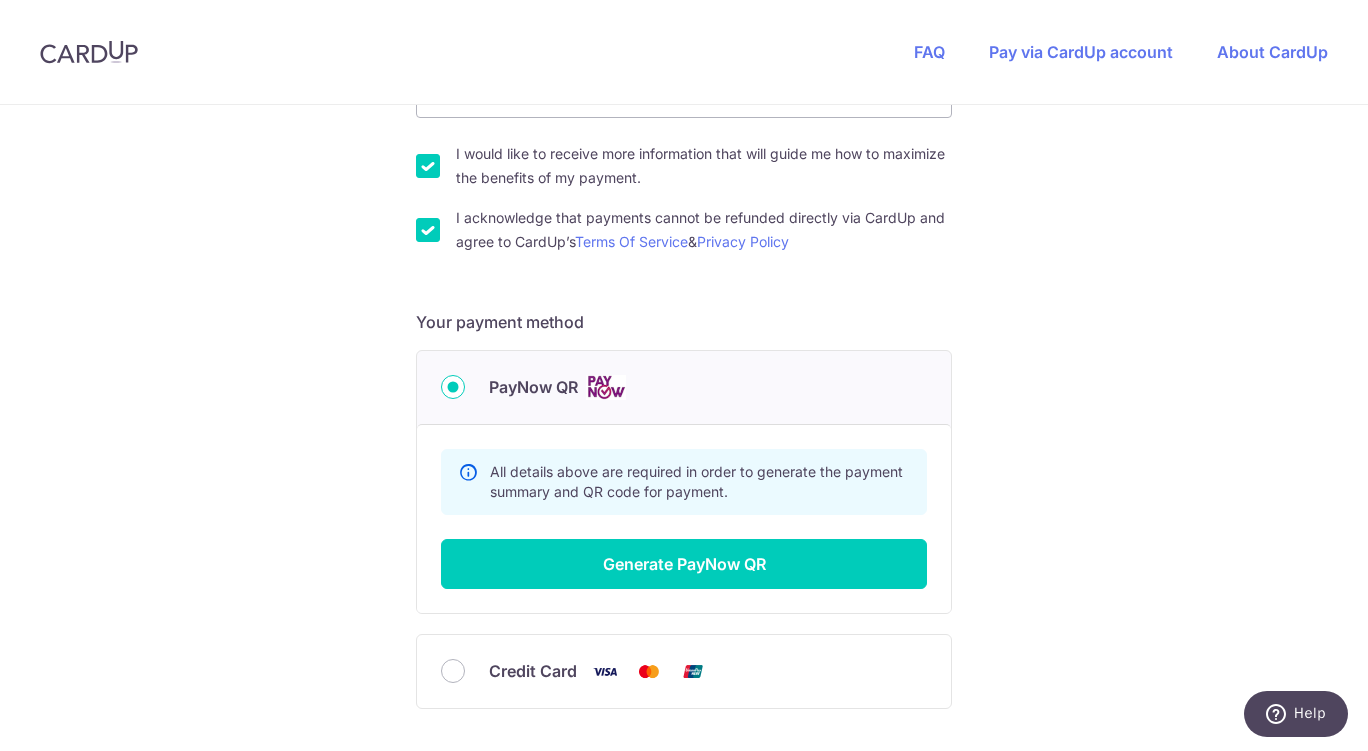 scroll, scrollTop: 666, scrollLeft: 0, axis: vertical 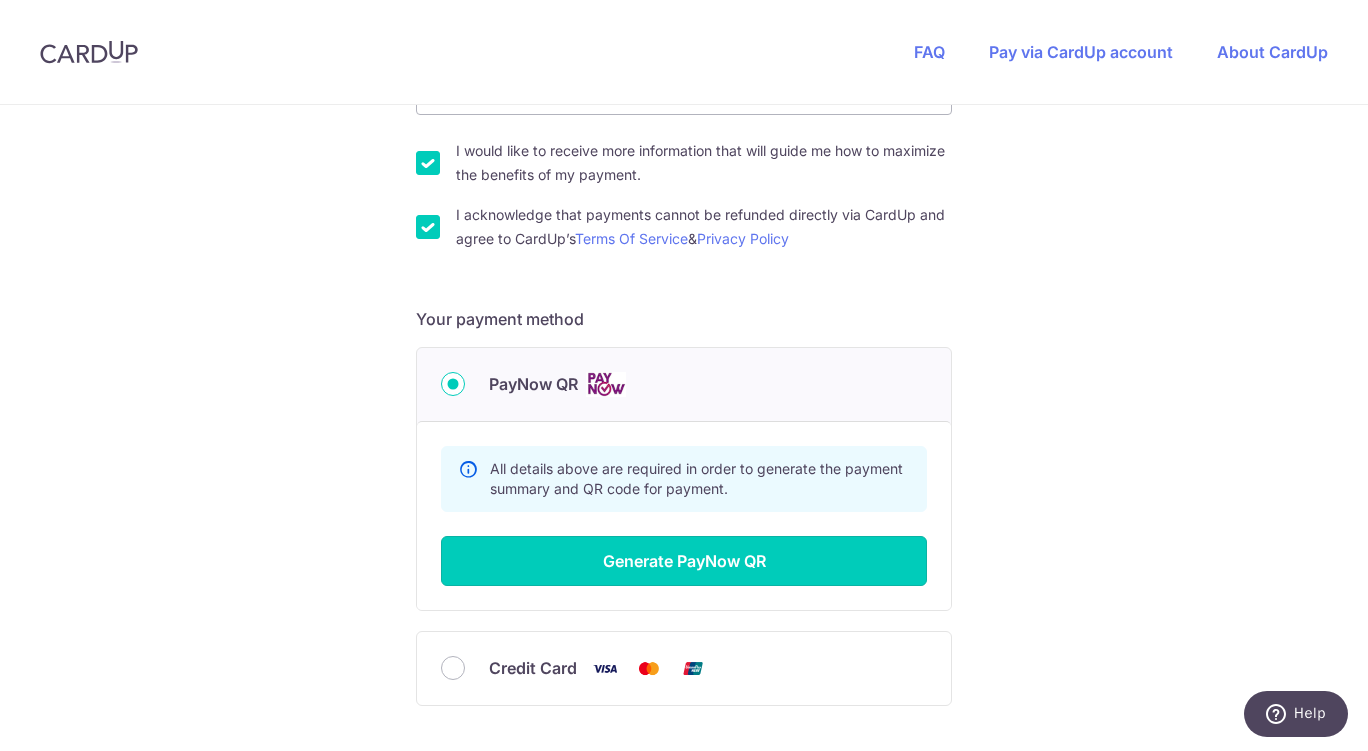 click on "Generate PayNow QR" at bounding box center (684, 561) 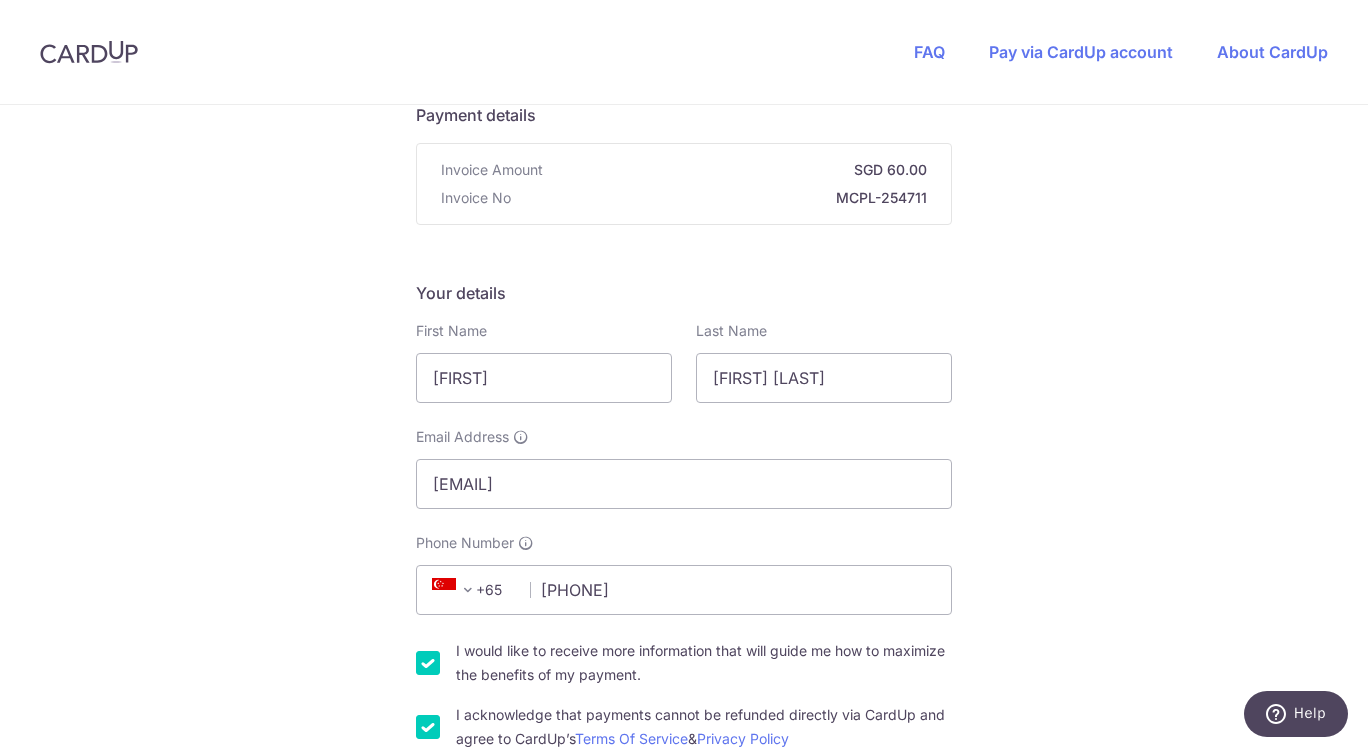 scroll, scrollTop: 0, scrollLeft: 0, axis: both 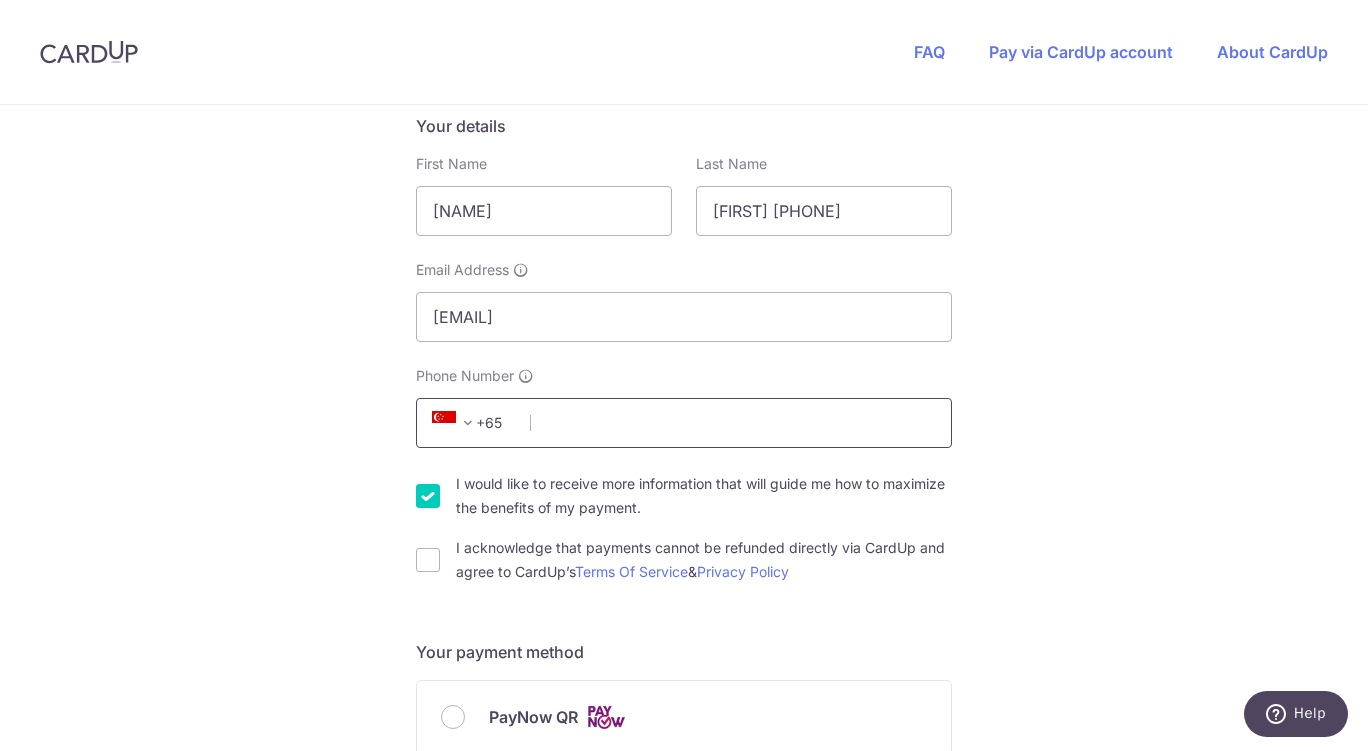click on "Phone Number" at bounding box center (684, 423) 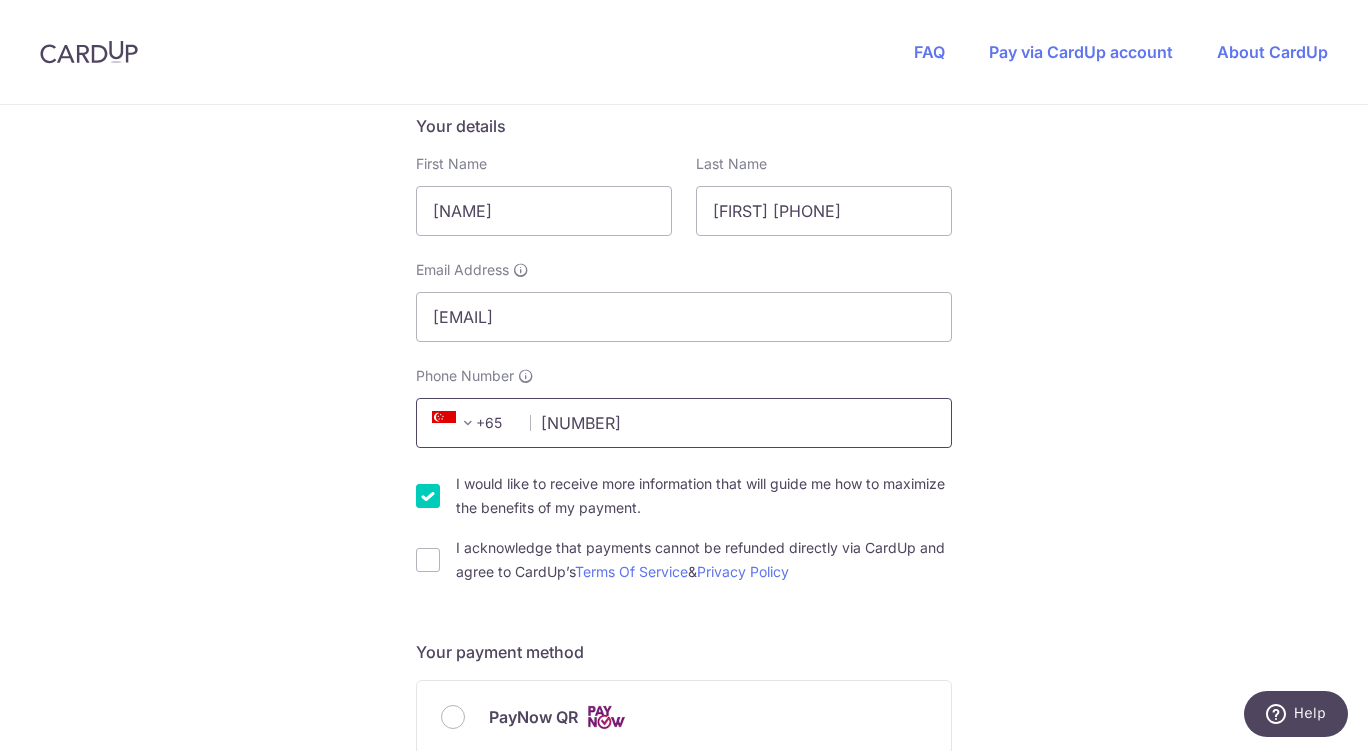 click on "83359696" at bounding box center (684, 423) 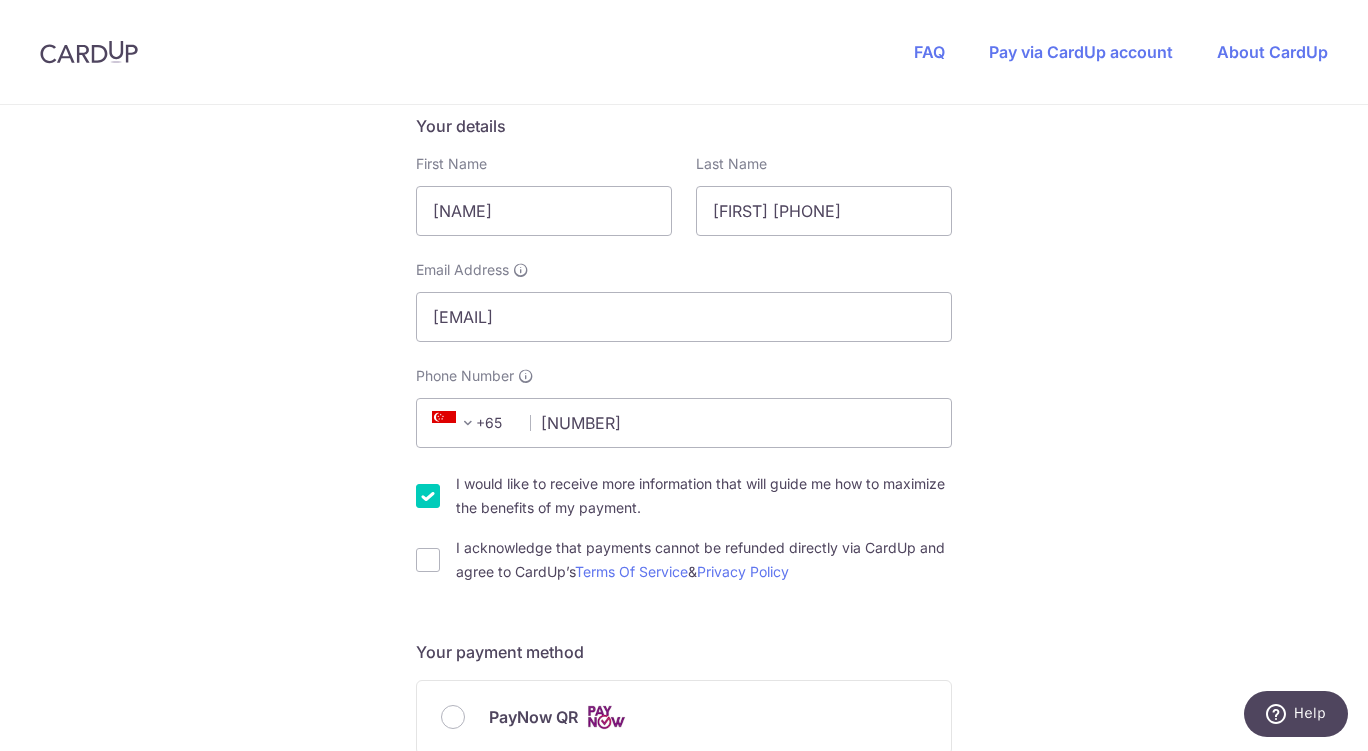 click on "I acknowledge that payments cannot be refunded directly via CardUp and agree to CardUp’s
Terms Of Service  &
Privacy Policy" at bounding box center (428, 560) 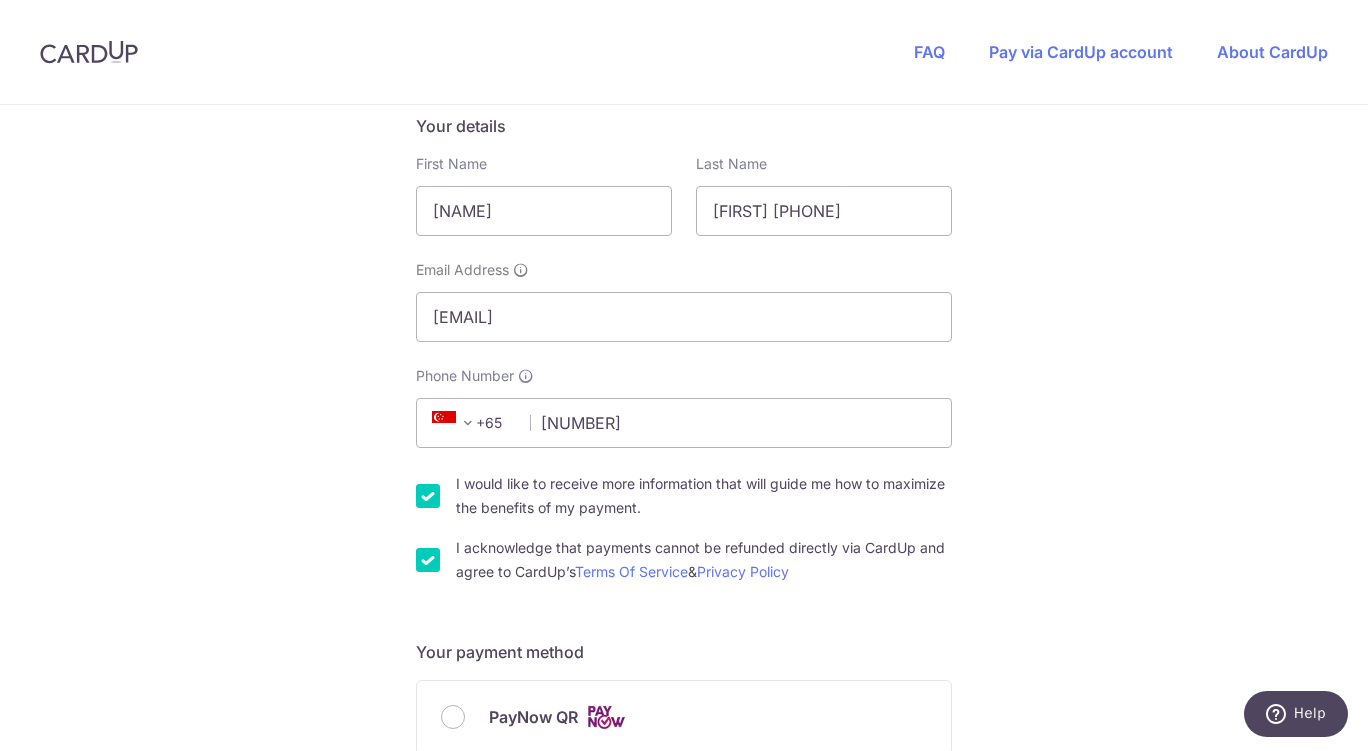 click on "PayNow QR" at bounding box center [708, 717] 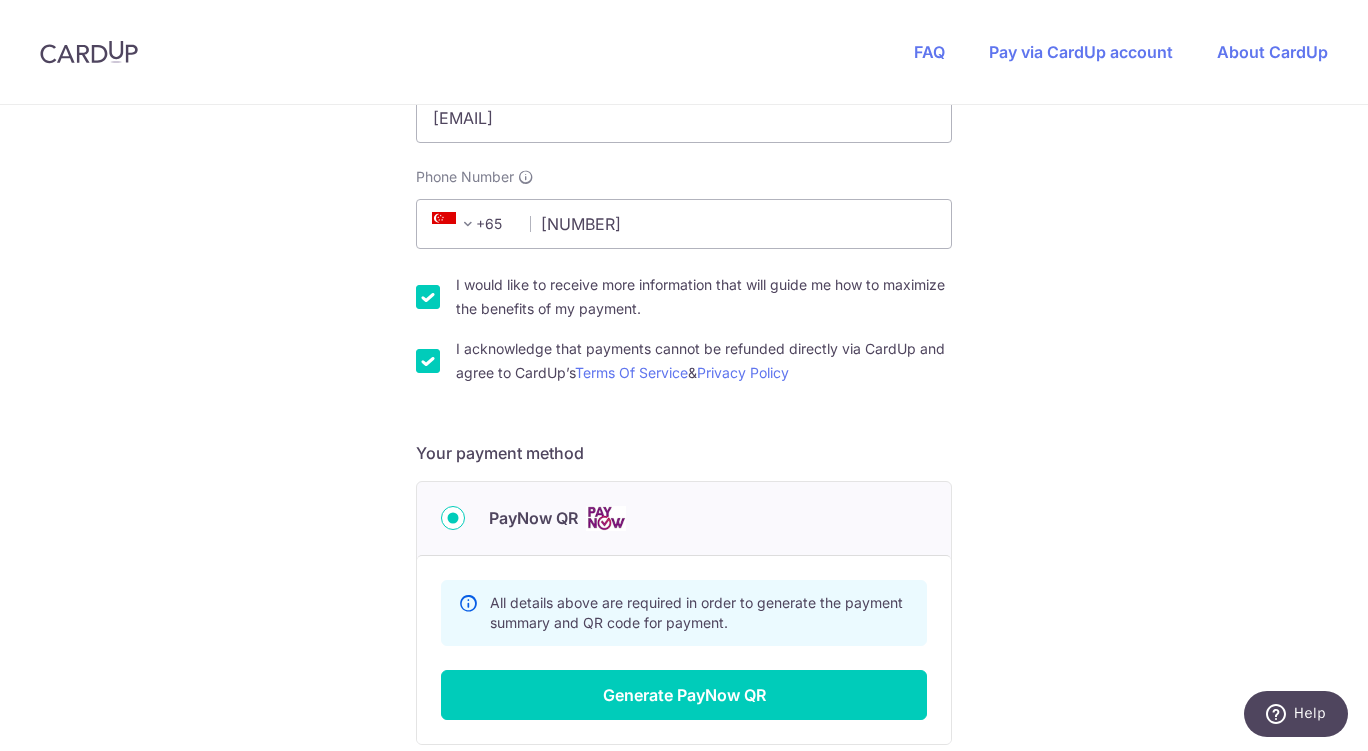 scroll, scrollTop: 666, scrollLeft: 0, axis: vertical 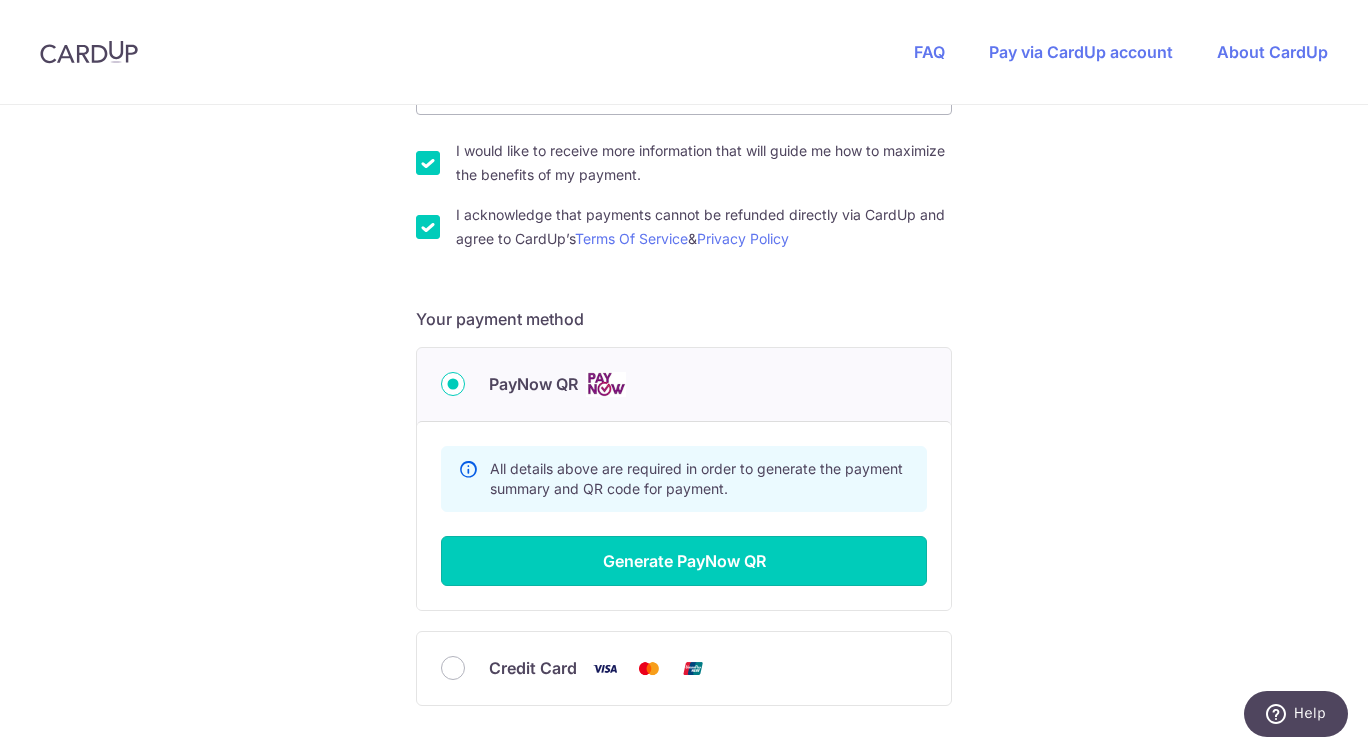 click on "Generate PayNow QR" at bounding box center [684, 561] 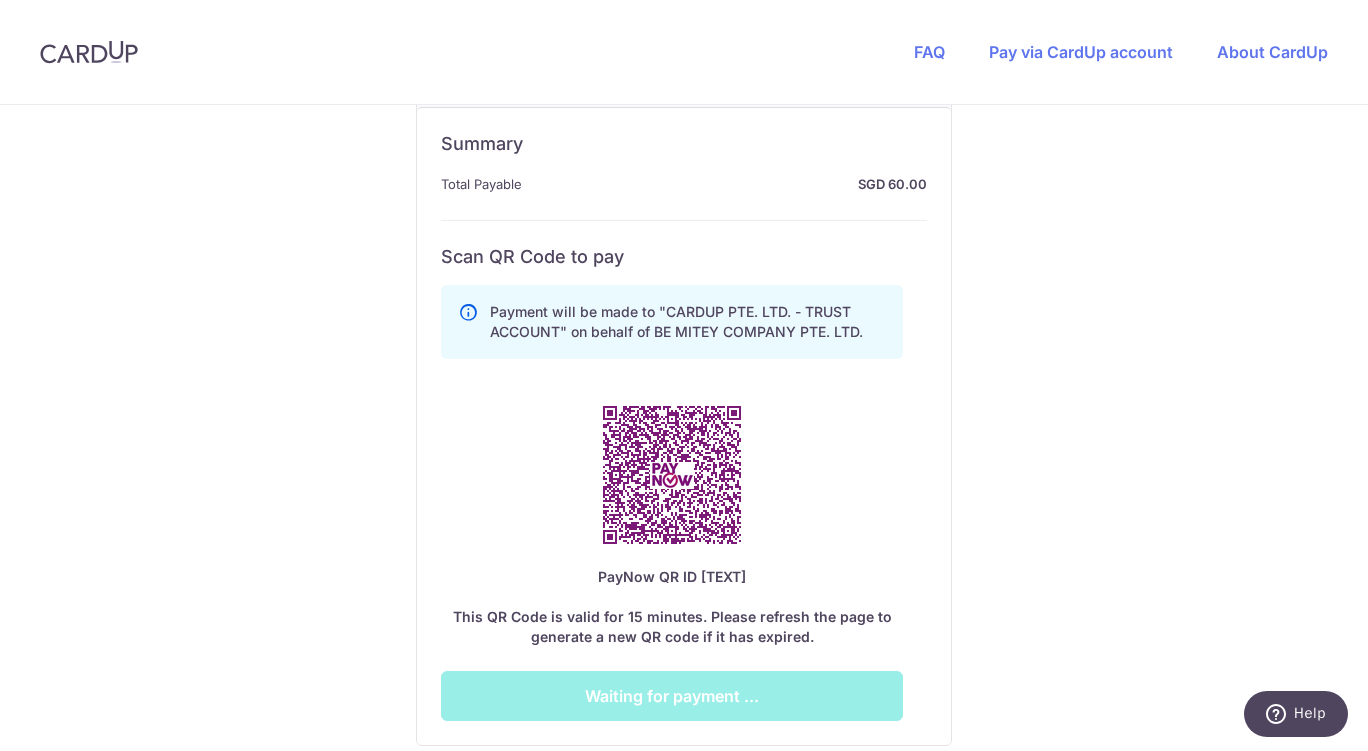 scroll, scrollTop: 1000, scrollLeft: 0, axis: vertical 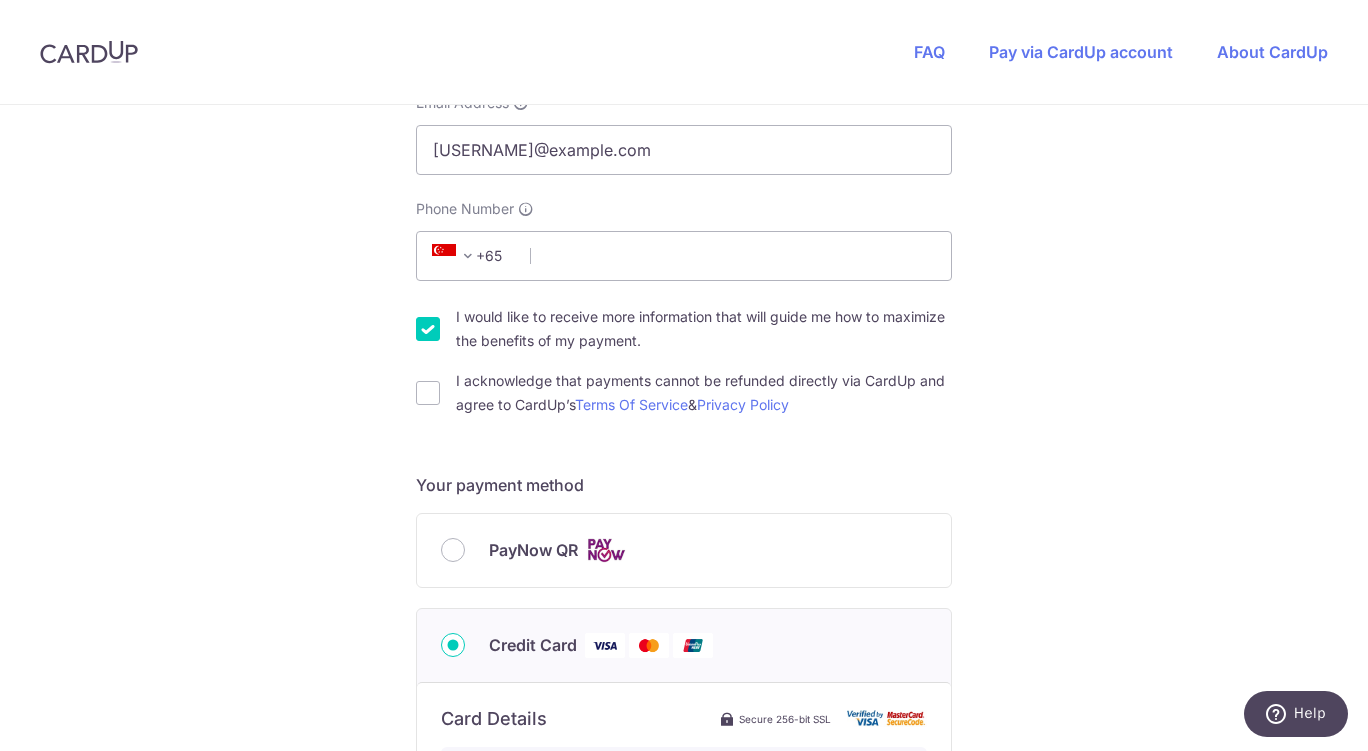 click on "PayNow QR" at bounding box center (453, 550) 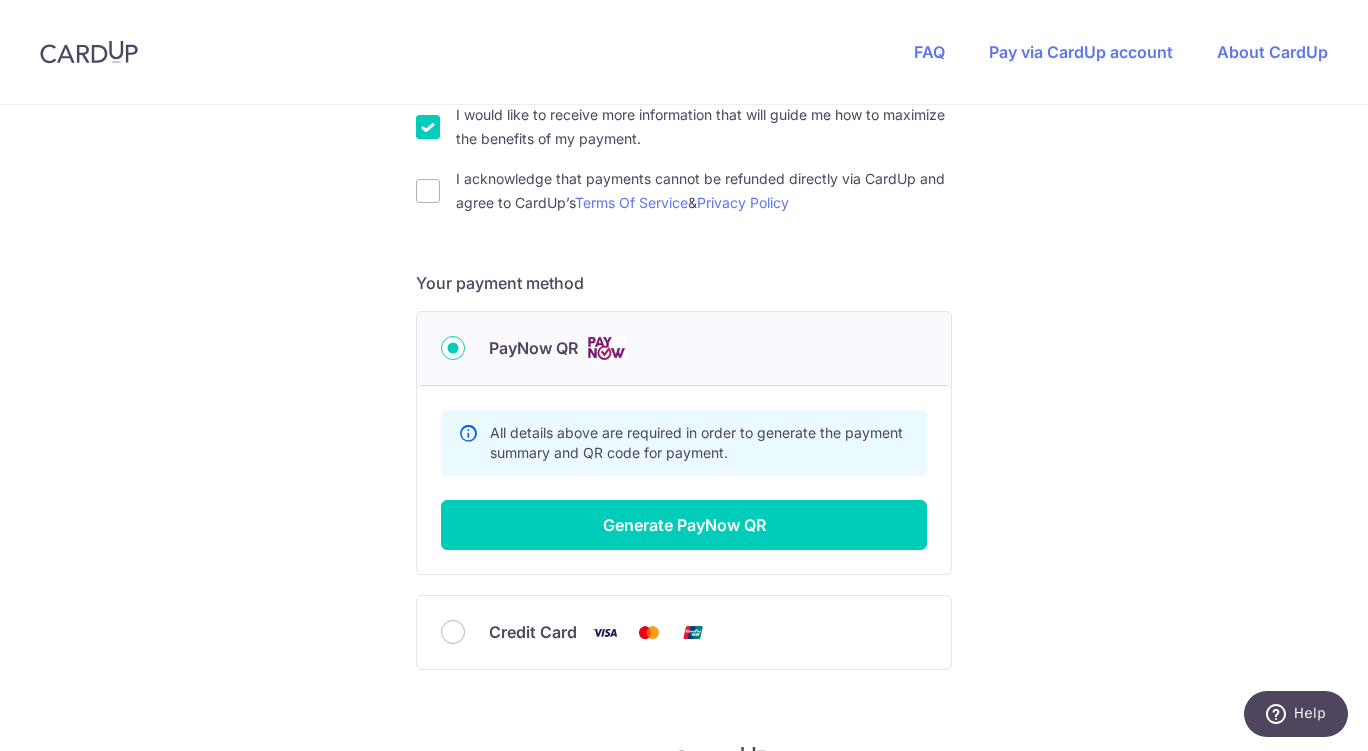 scroll, scrollTop: 814, scrollLeft: 0, axis: vertical 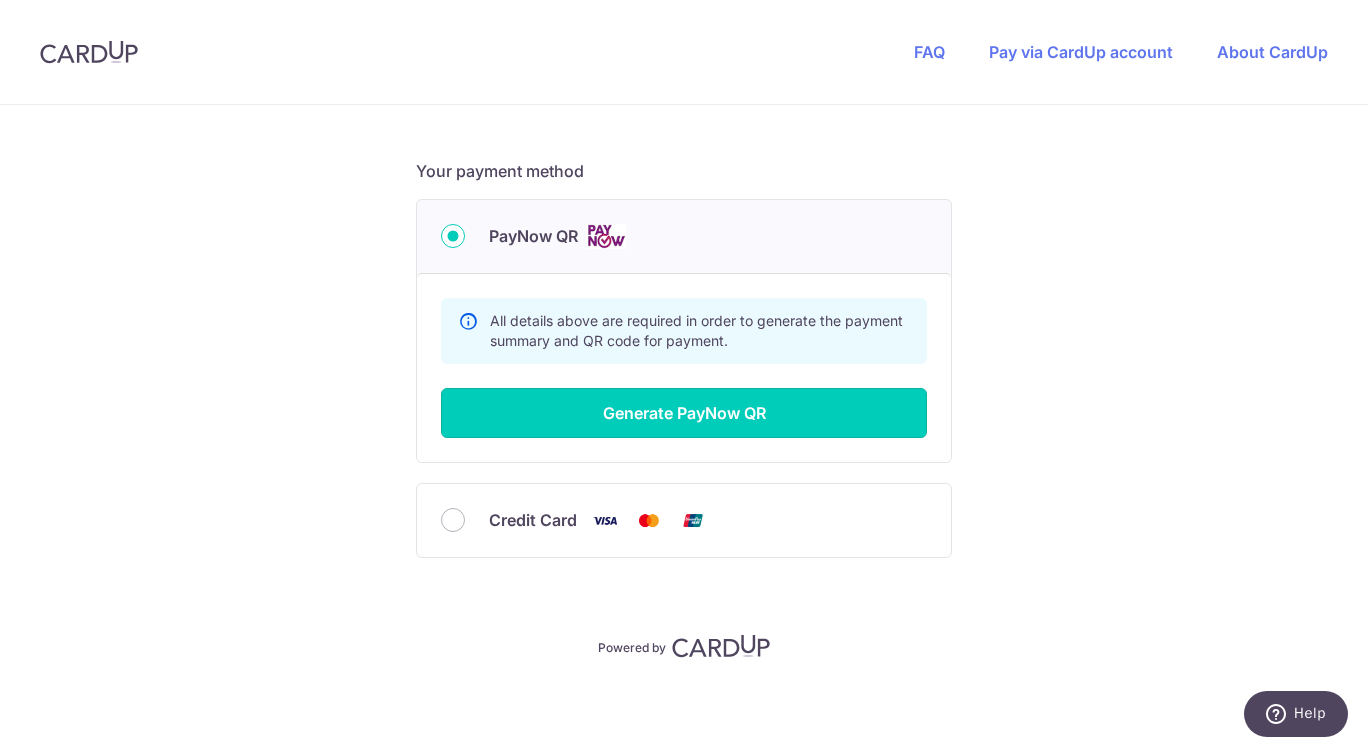click on "Generate PayNow QR" at bounding box center (684, 413) 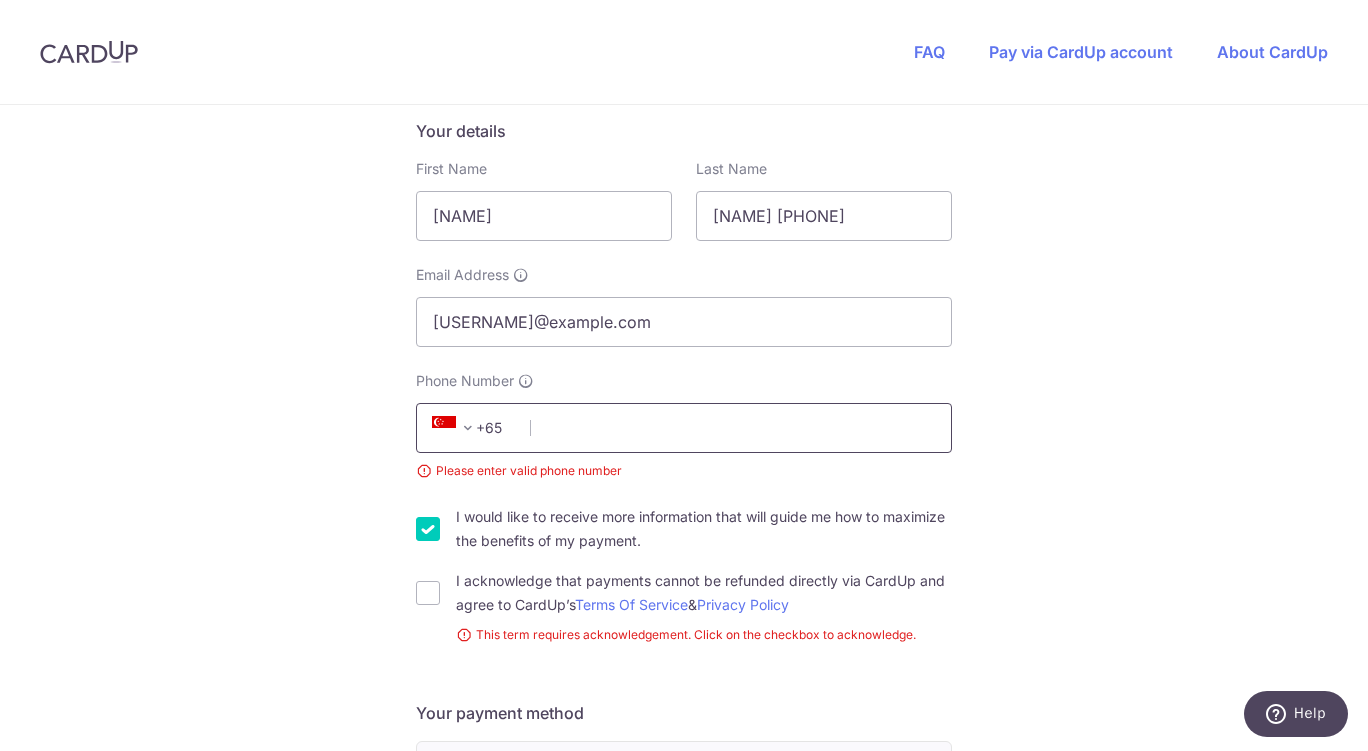 scroll, scrollTop: 0, scrollLeft: 0, axis: both 